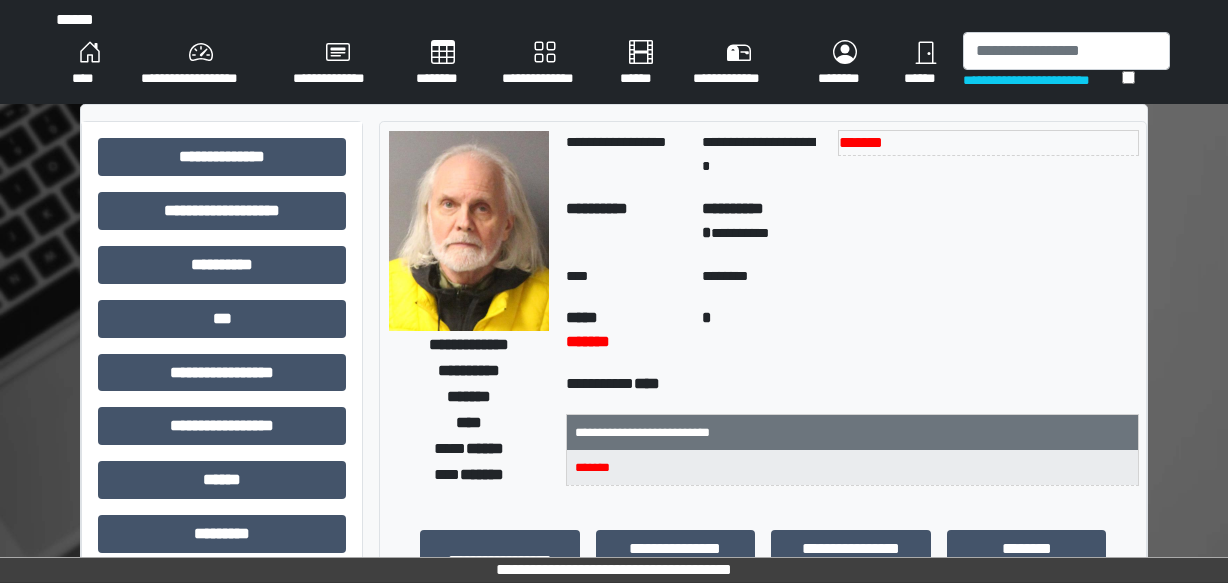 scroll, scrollTop: 0, scrollLeft: 0, axis: both 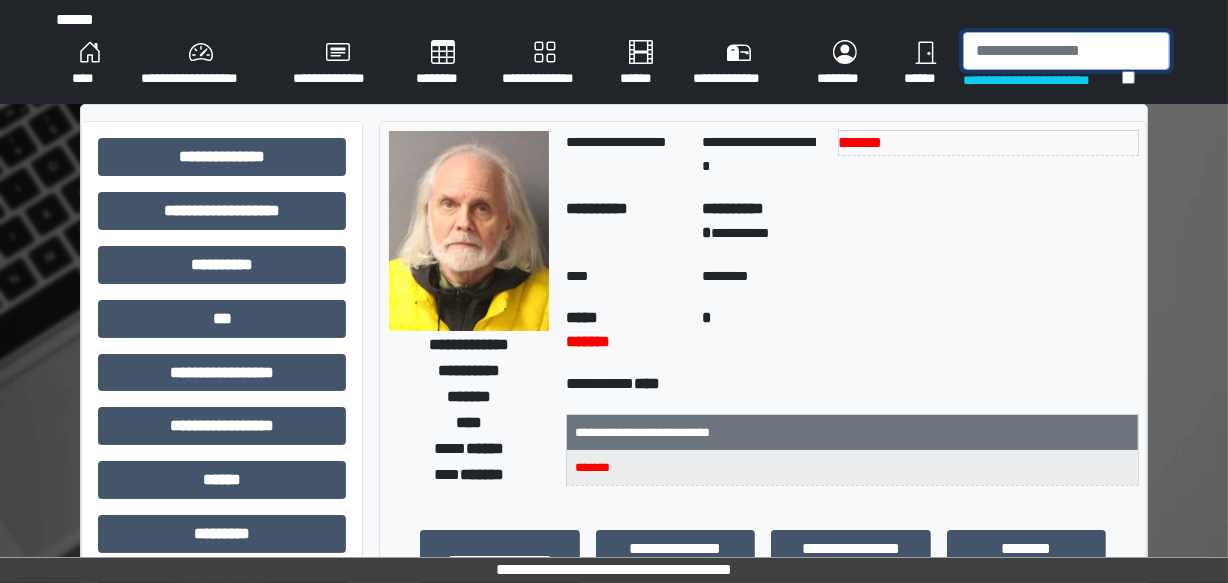 click at bounding box center [1066, 51] 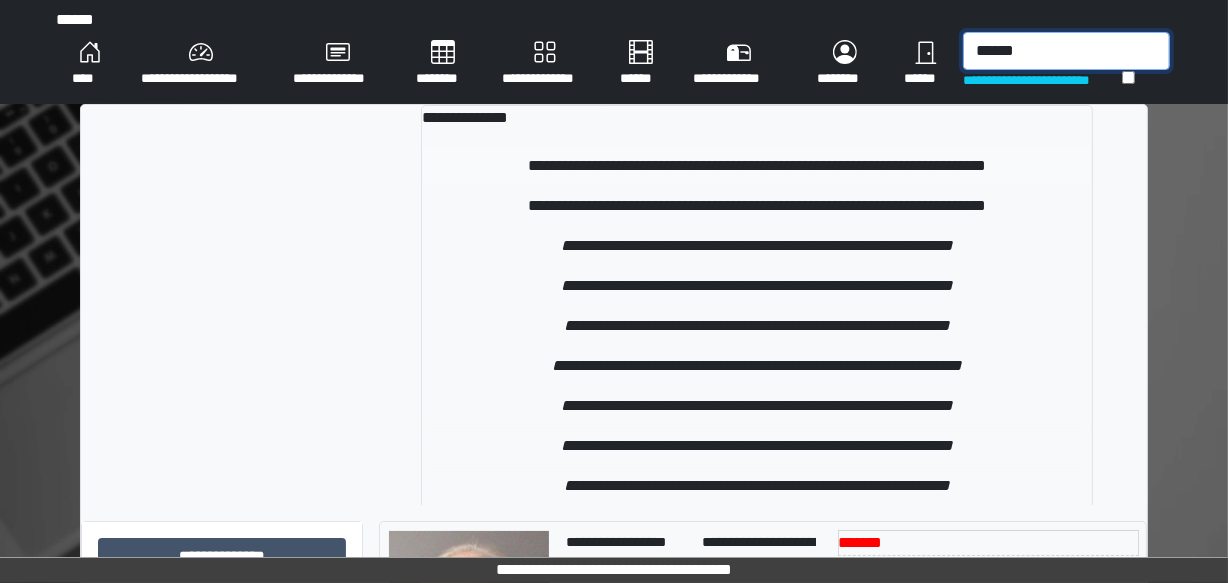 type on "******" 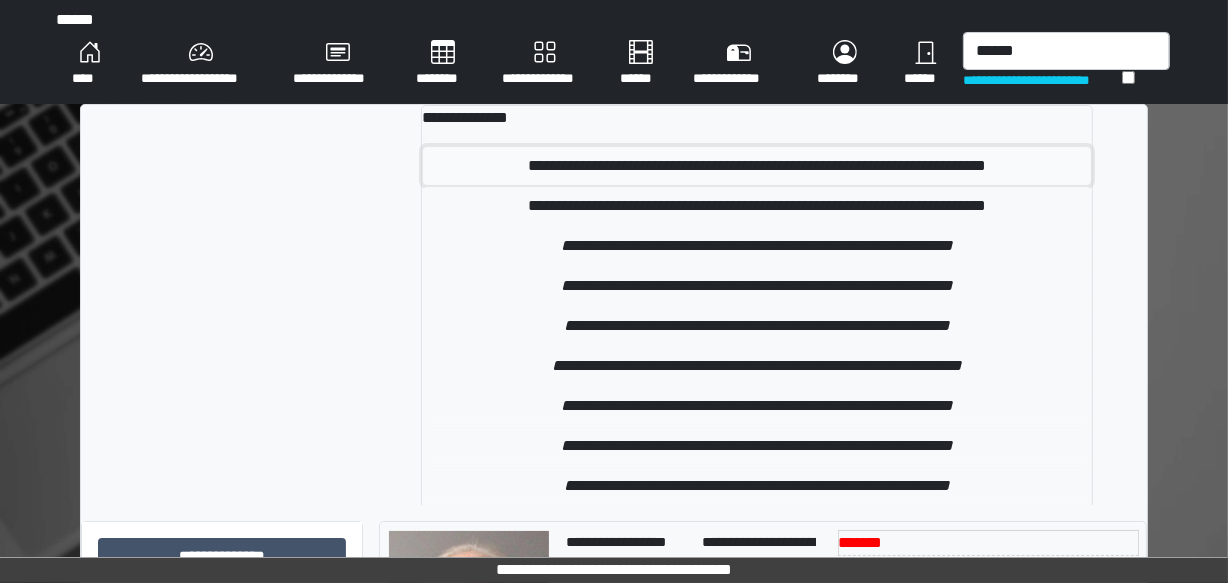 click on "**********" at bounding box center (756, 166) 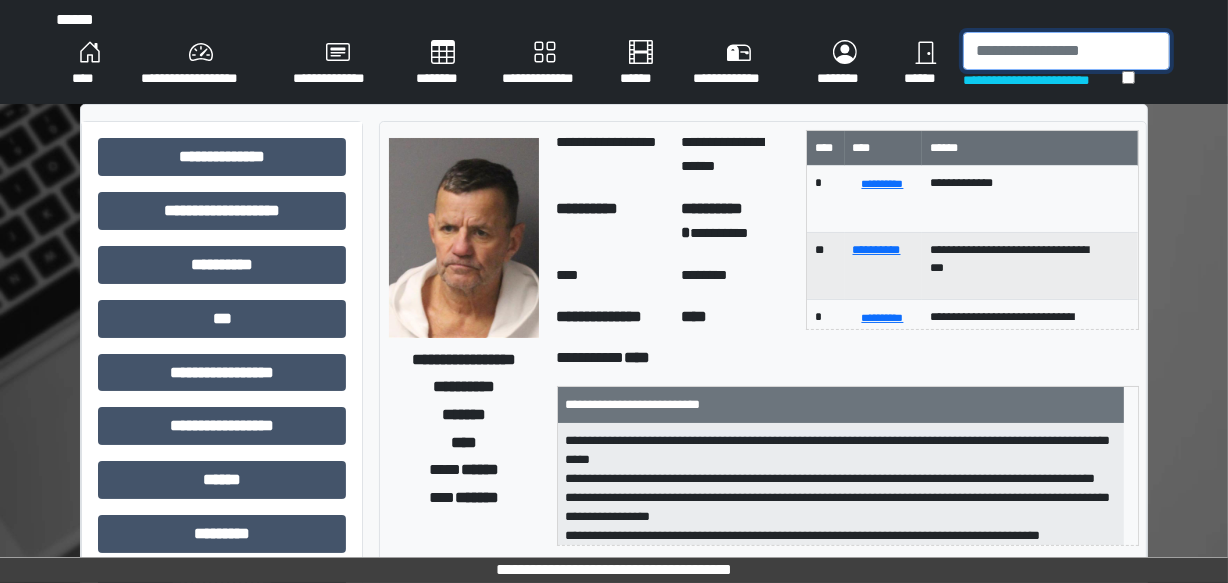 click at bounding box center (1066, 51) 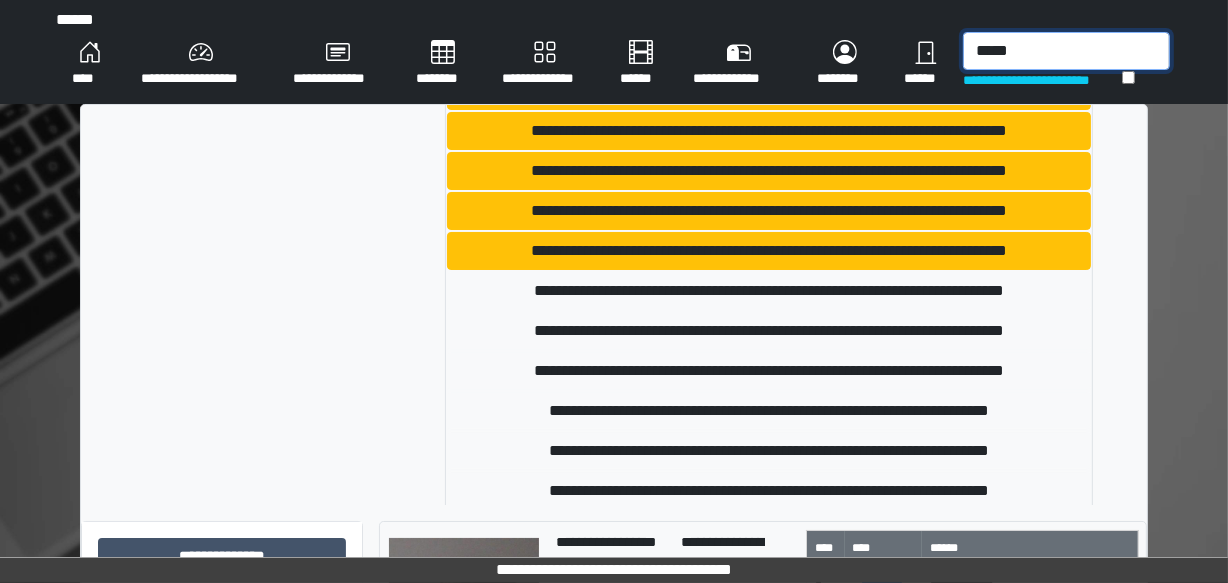 scroll, scrollTop: 454, scrollLeft: 0, axis: vertical 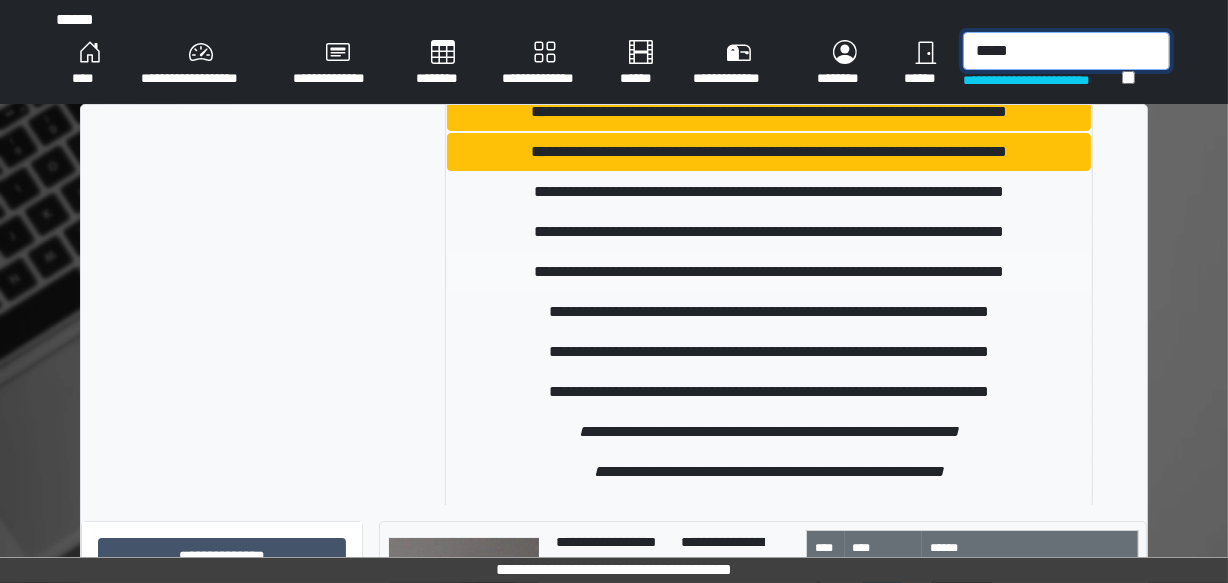 type on "*****" 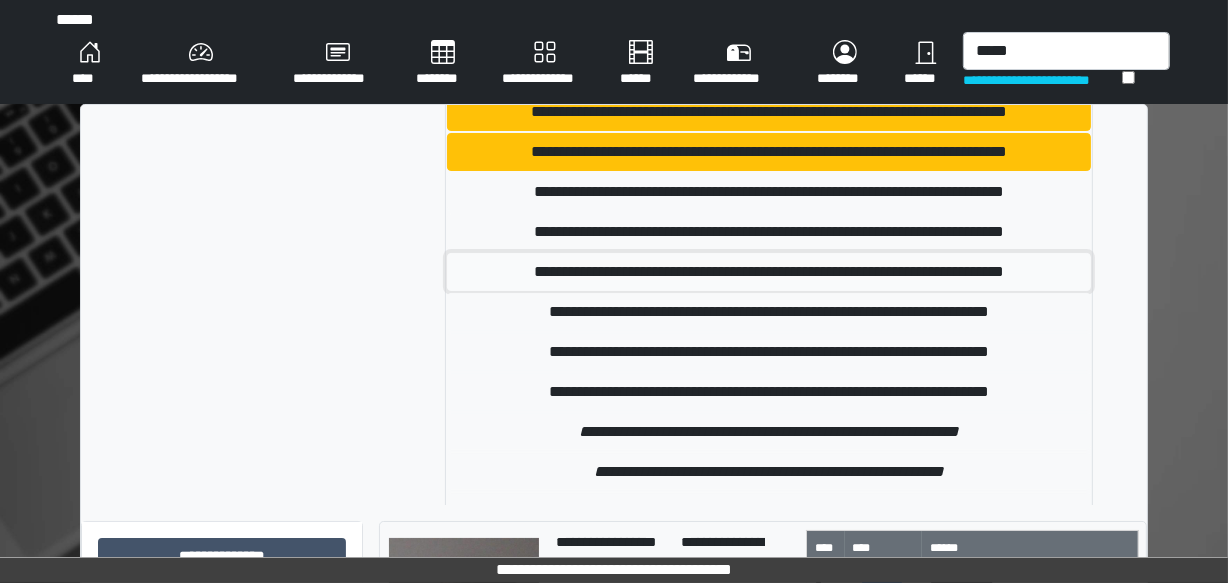 click on "**********" at bounding box center [769, 272] 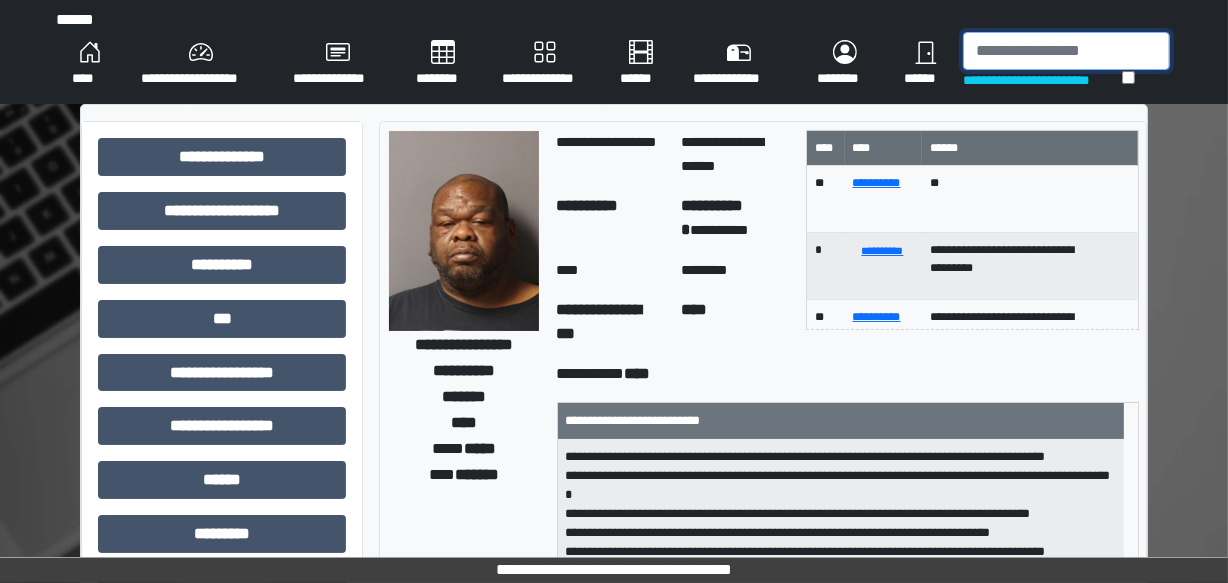 click at bounding box center [1066, 51] 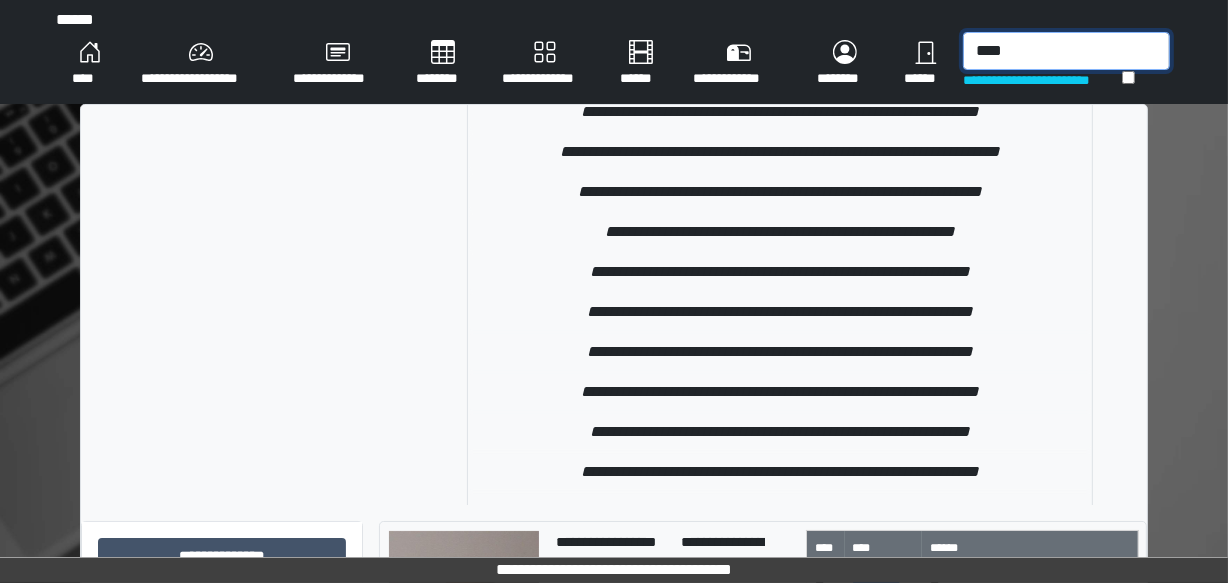 scroll, scrollTop: 413, scrollLeft: 0, axis: vertical 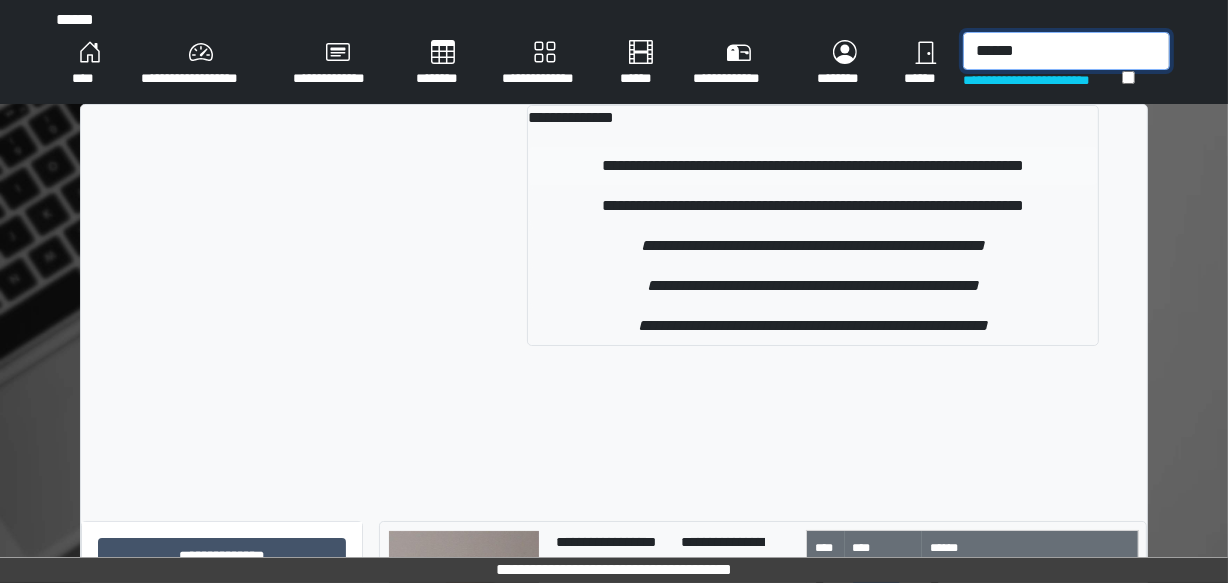 type on "******" 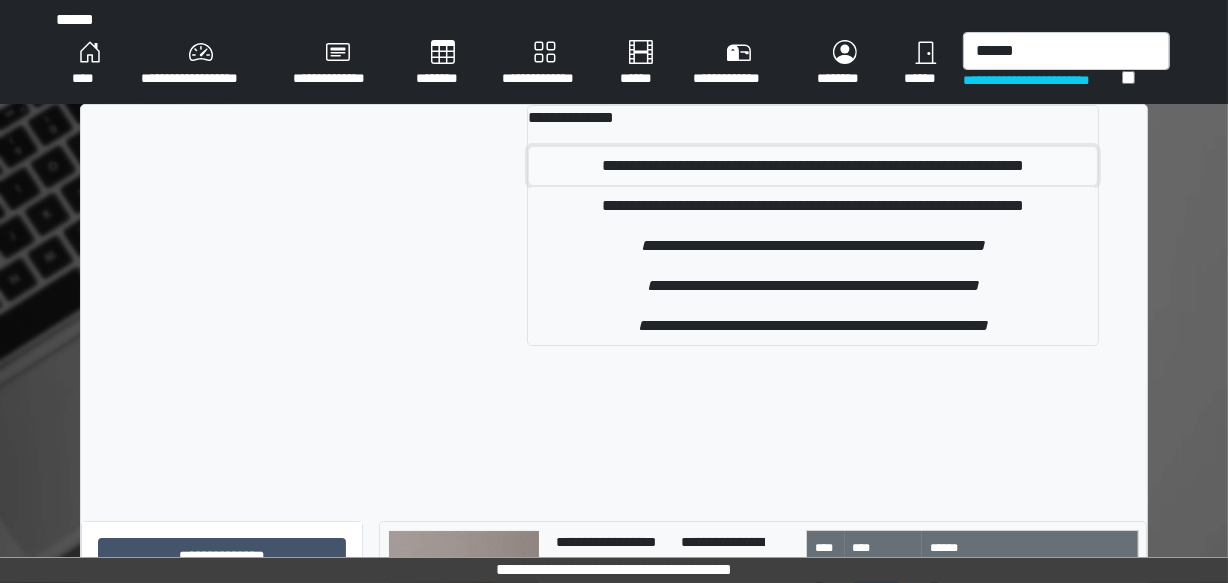 click on "**********" at bounding box center (813, 166) 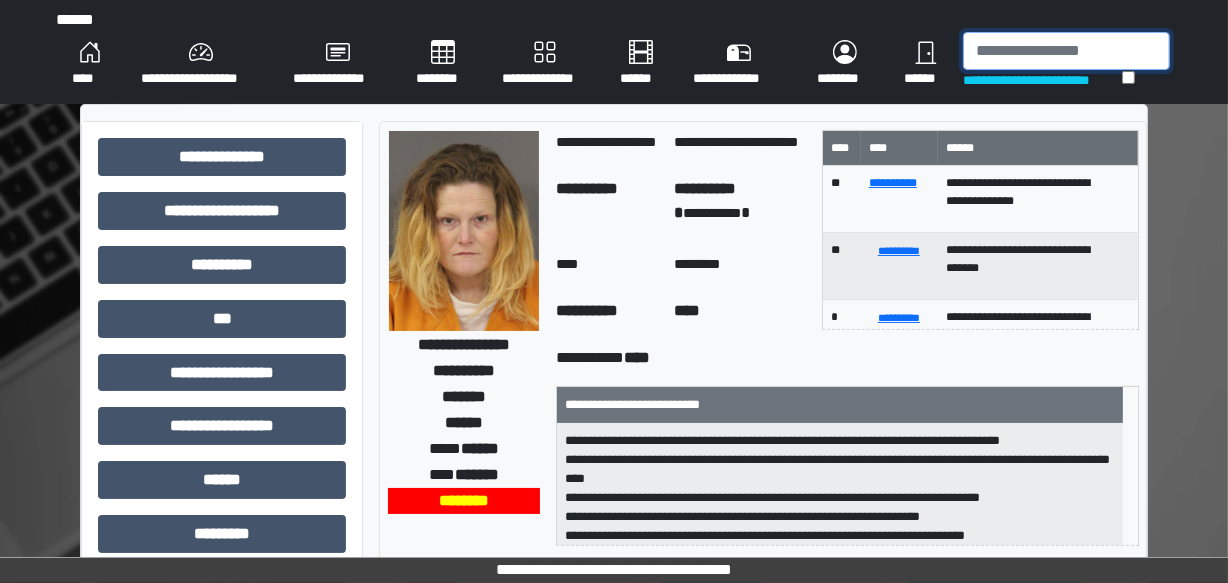 click at bounding box center [1066, 51] 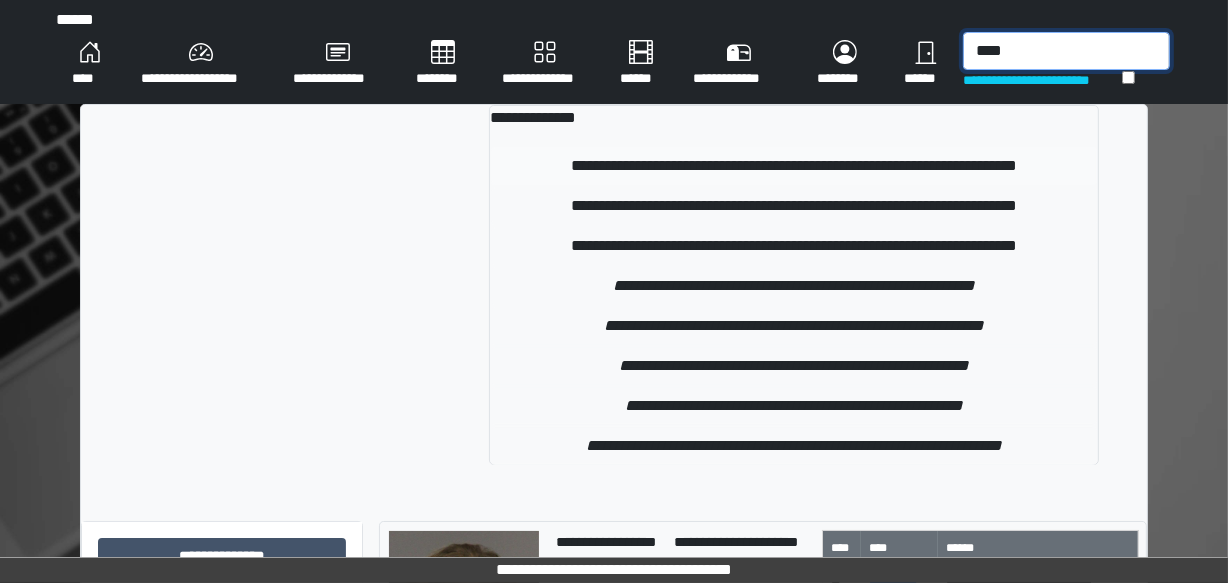 type on "****" 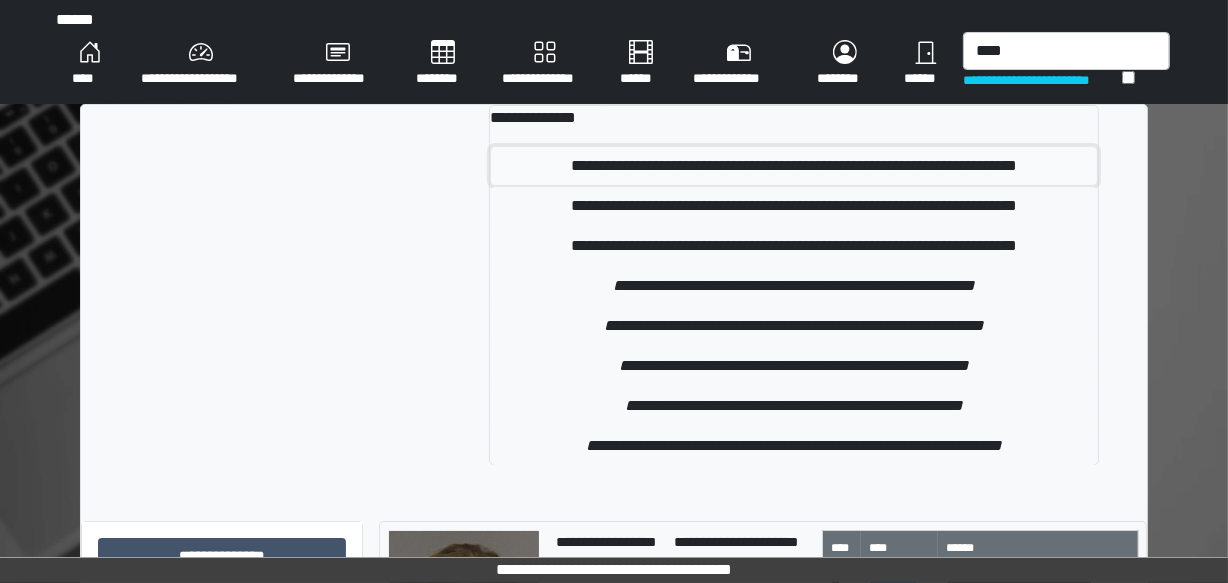 click on "**********" at bounding box center (794, 166) 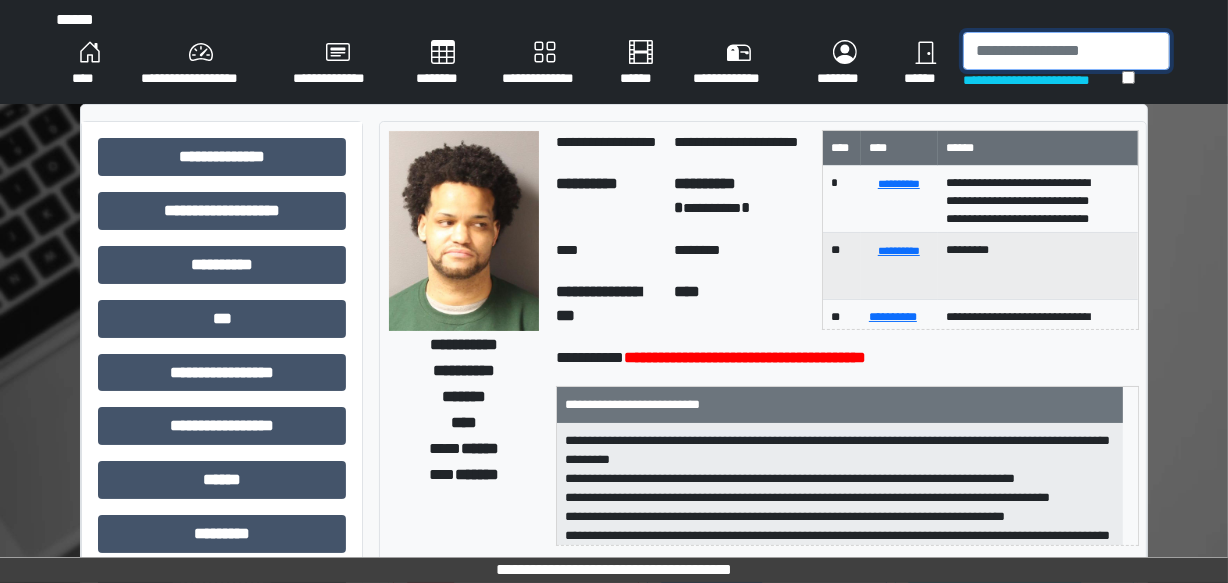 click at bounding box center [1066, 51] 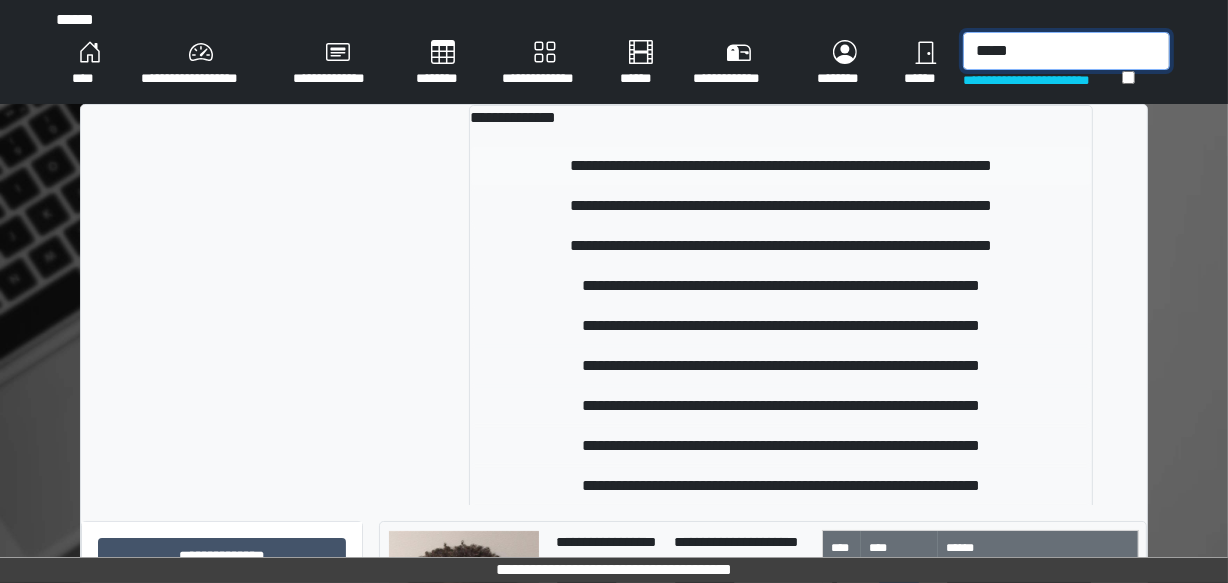type on "*****" 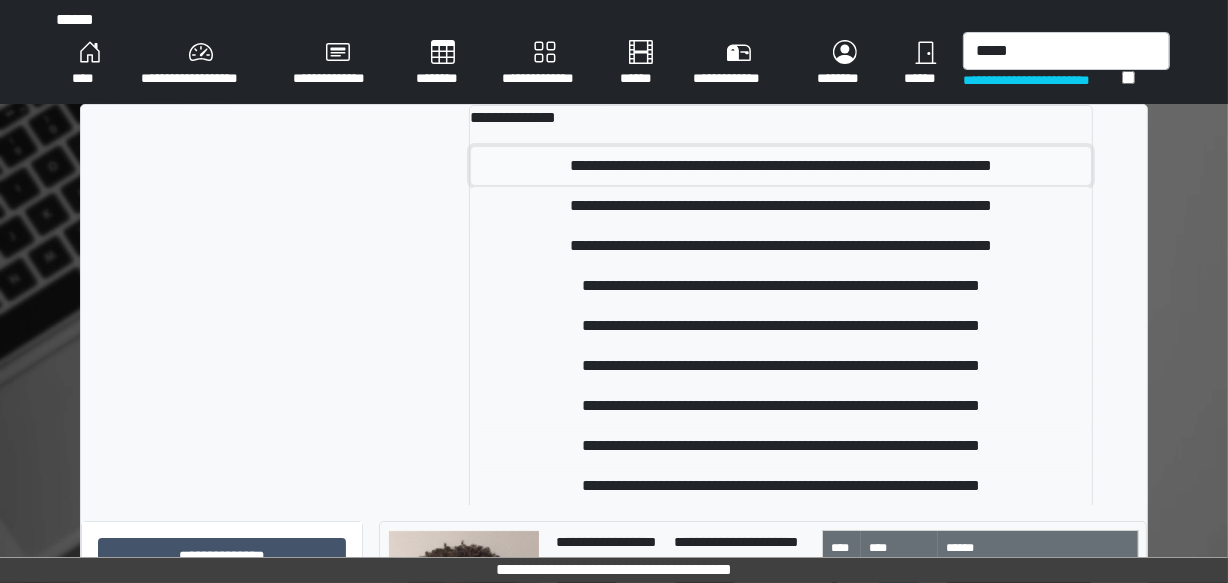 click on "**********" at bounding box center (780, 166) 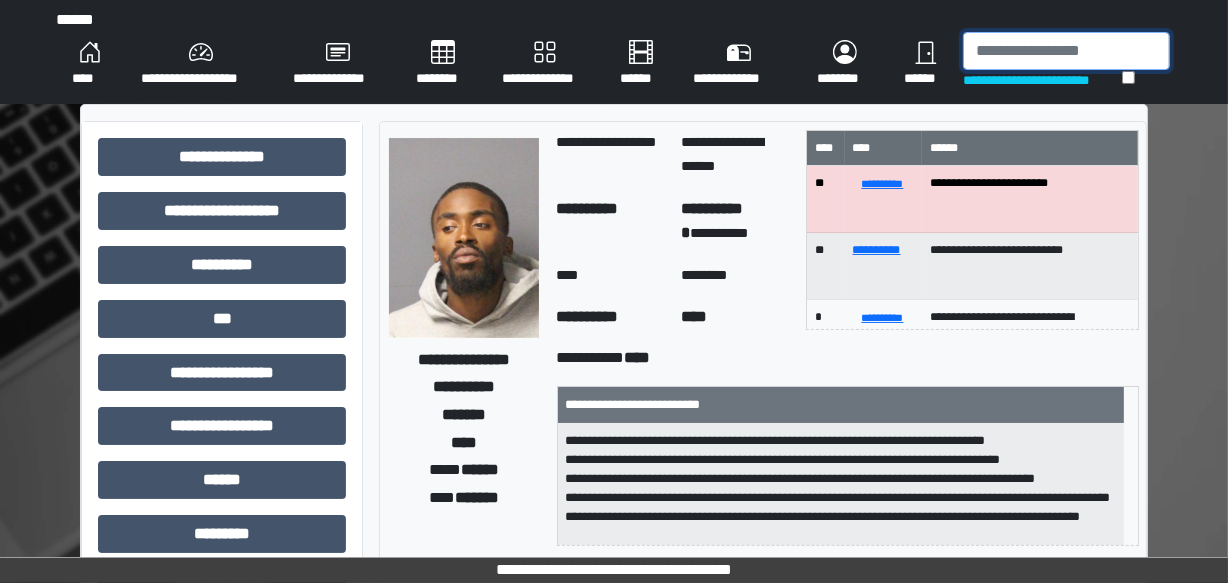 click at bounding box center [1066, 51] 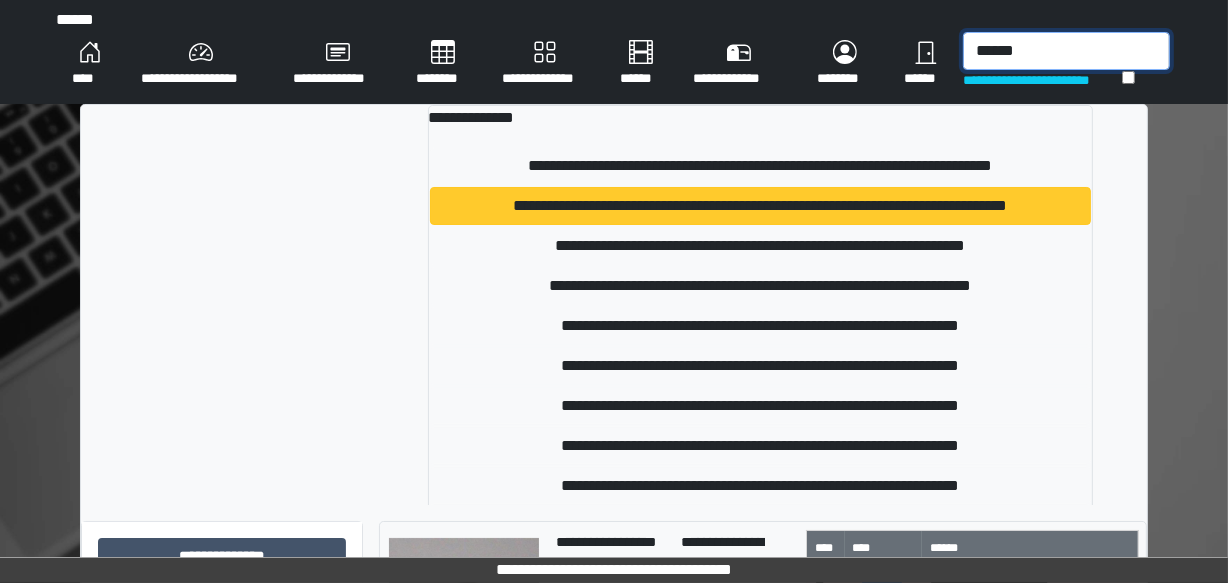 type on "******" 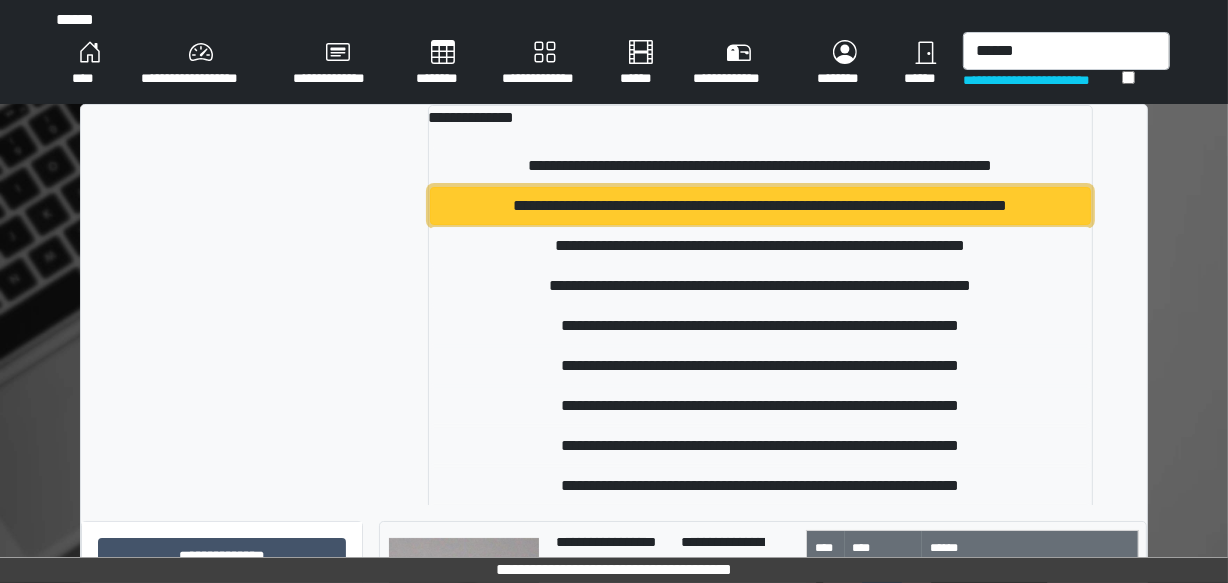 click on "**********" at bounding box center (760, 206) 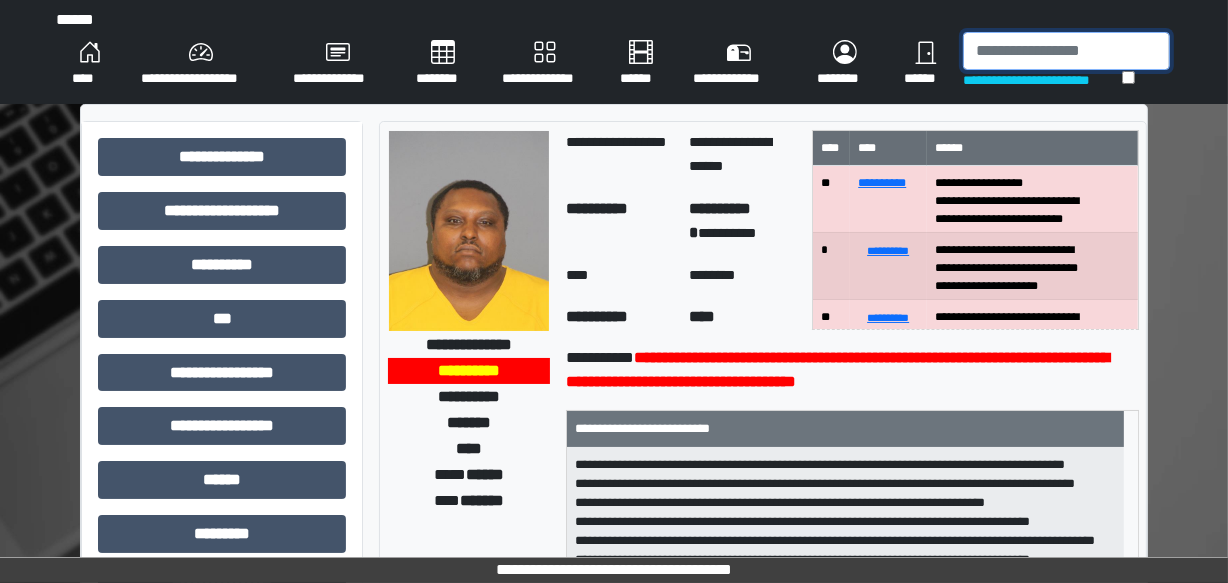 click at bounding box center [1066, 51] 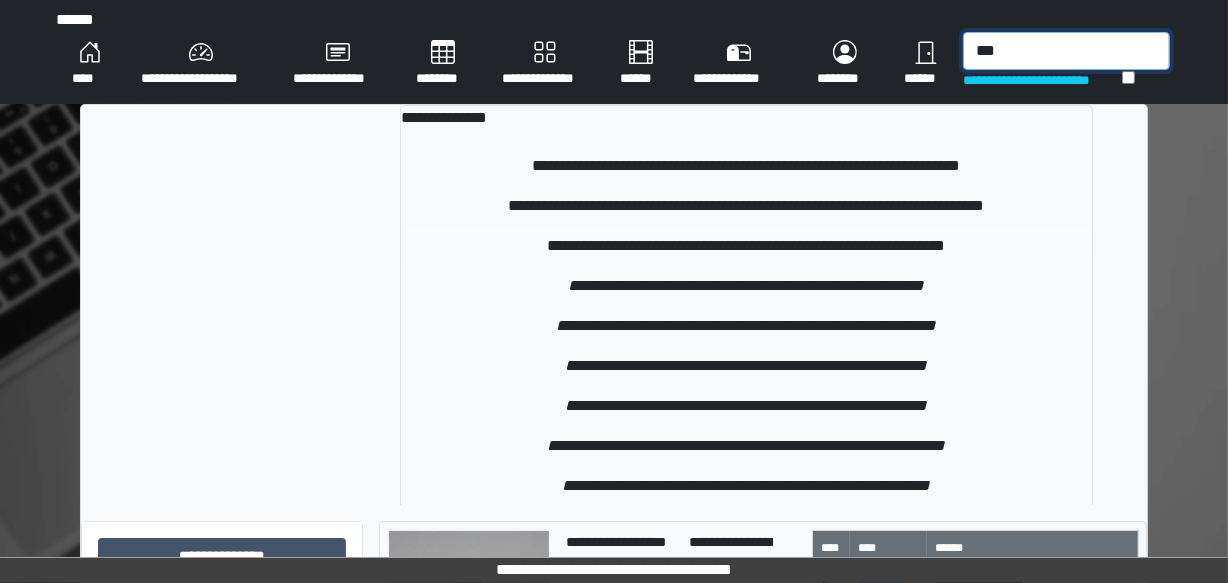 type on "***" 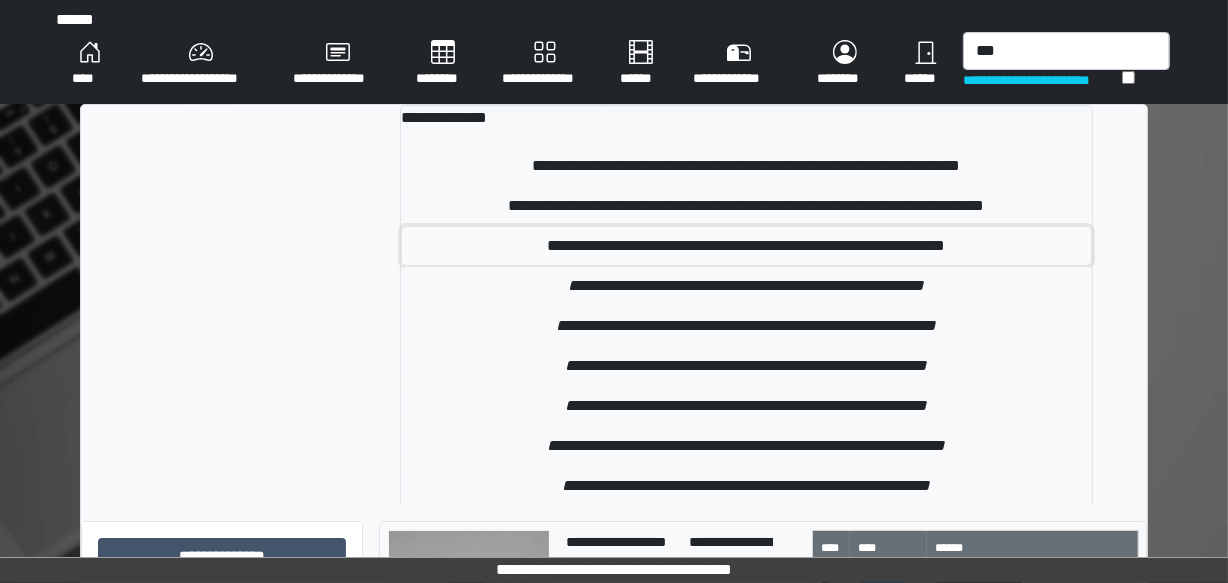 click on "**********" at bounding box center [746, 246] 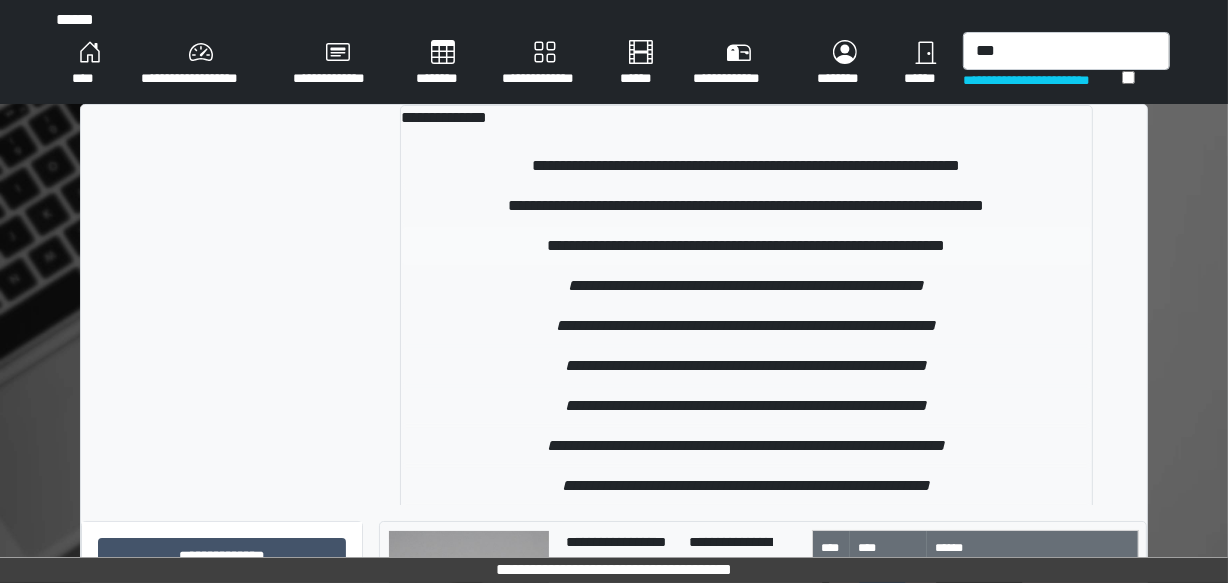 type 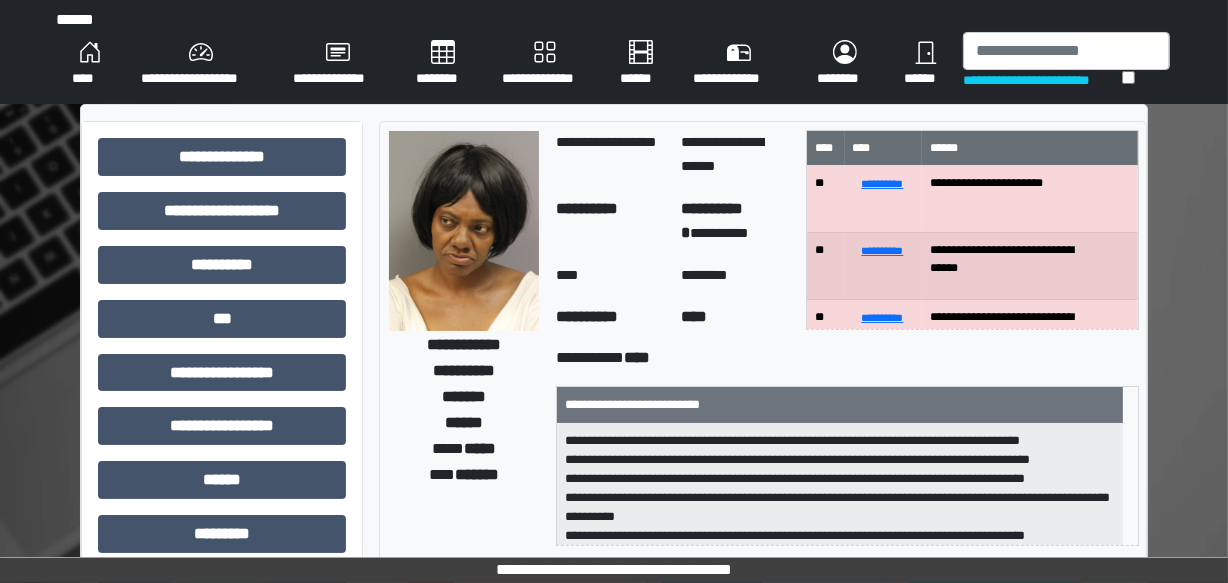 click on "****" at bounding box center (90, 64) 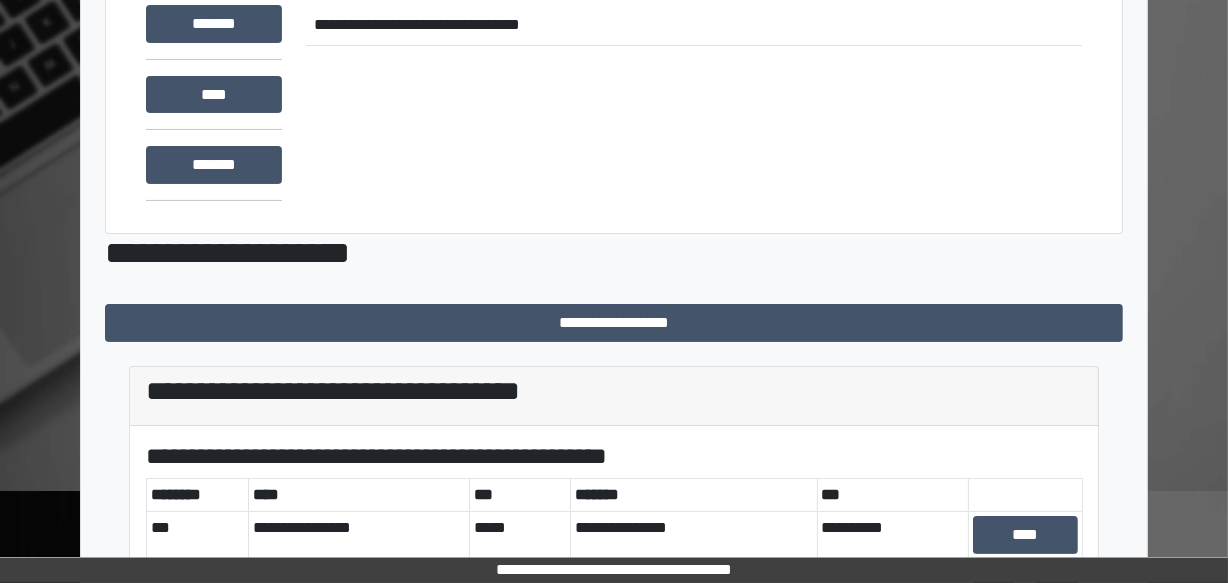 scroll, scrollTop: 385, scrollLeft: 0, axis: vertical 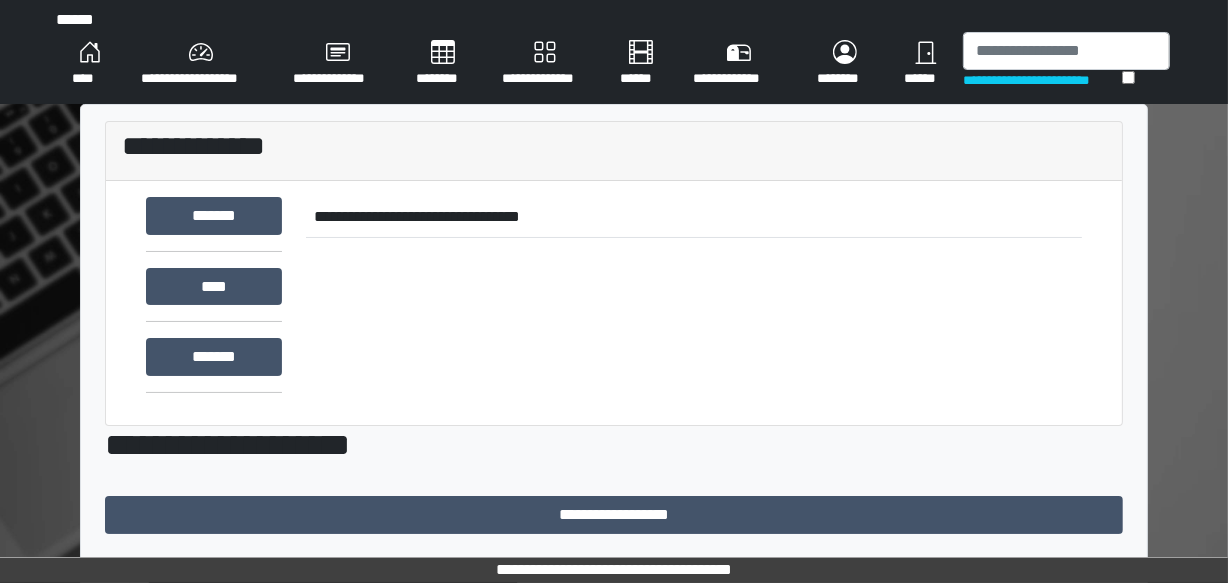 click on "******" at bounding box center (925, 64) 